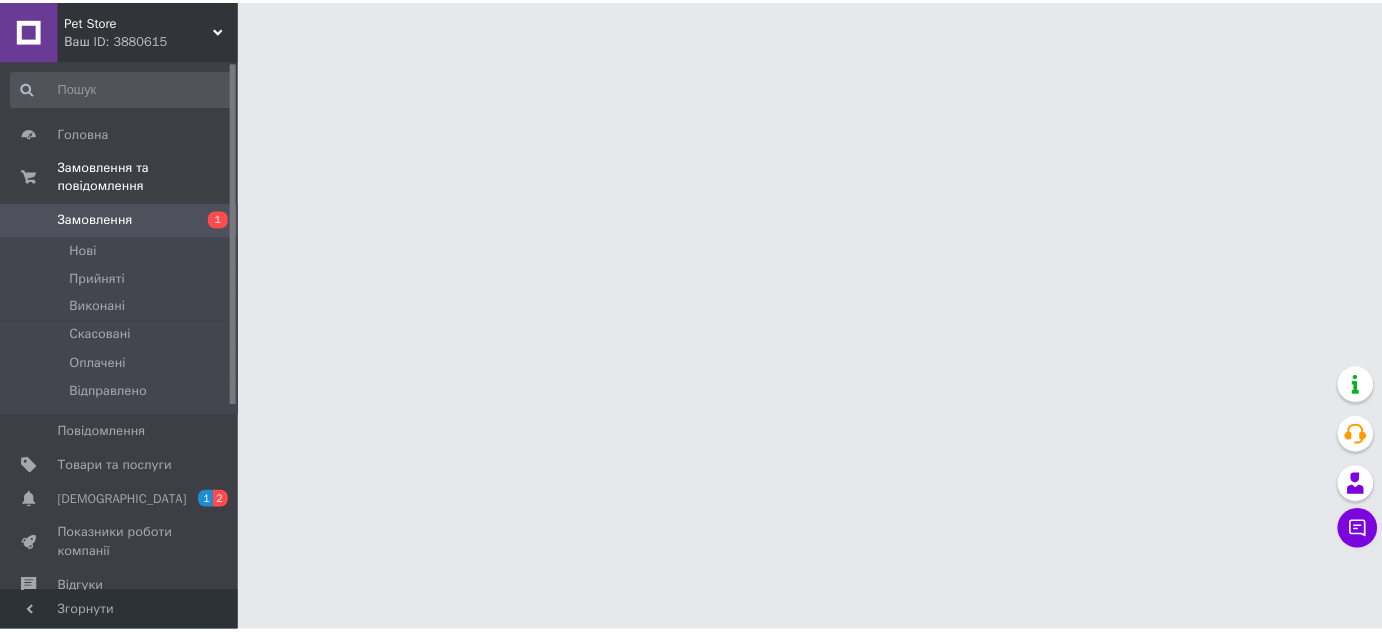 scroll, scrollTop: 0, scrollLeft: 0, axis: both 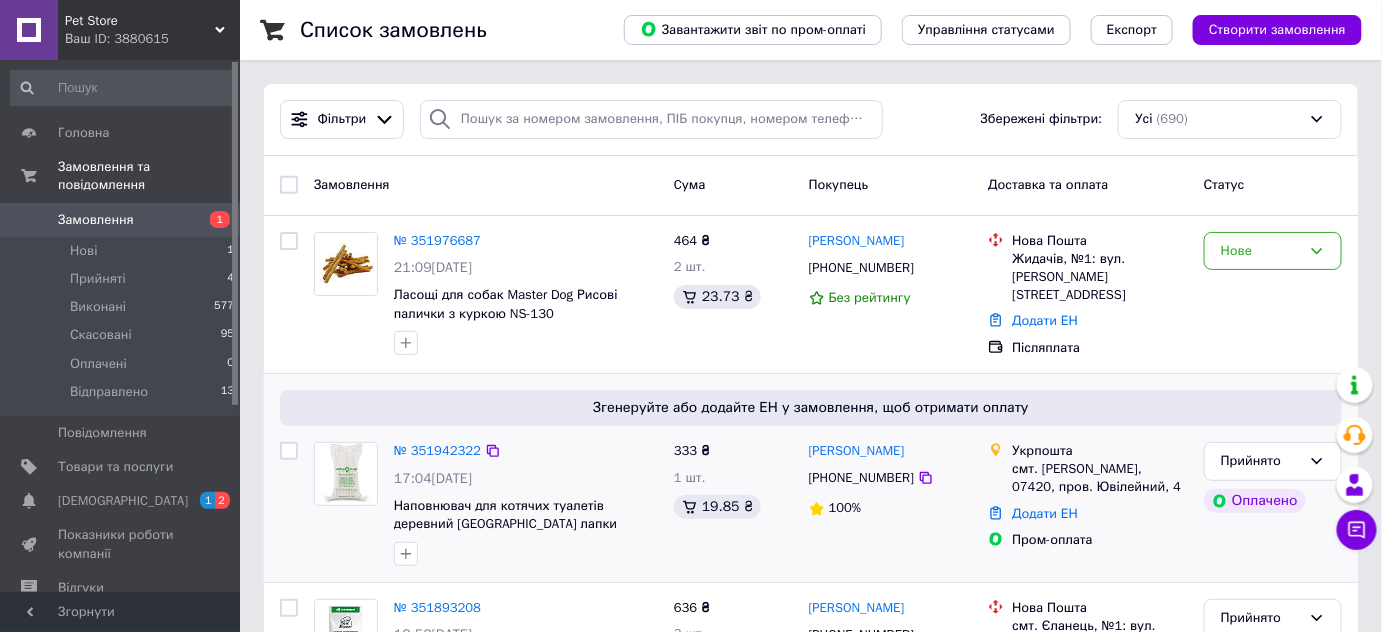 click on "Згенеруйте або додайте ЕН у замовлення, щоб отримати оплату № 351942322 17:04[DATE] Наповнювач для котячих туалетів деревний Чисті лапки Економ plus 20 кг (80 л) 333 ₴ 1 шт. 19.85 ₴ [PERSON_NAME] [PHONE_NUMBER] 100% Укрпошта смт. [PERSON_NAME], 07420, пров. Ювілейний, 4 Додати ЕН Пром-оплата Прийнято Оплачено" at bounding box center [811, 478] 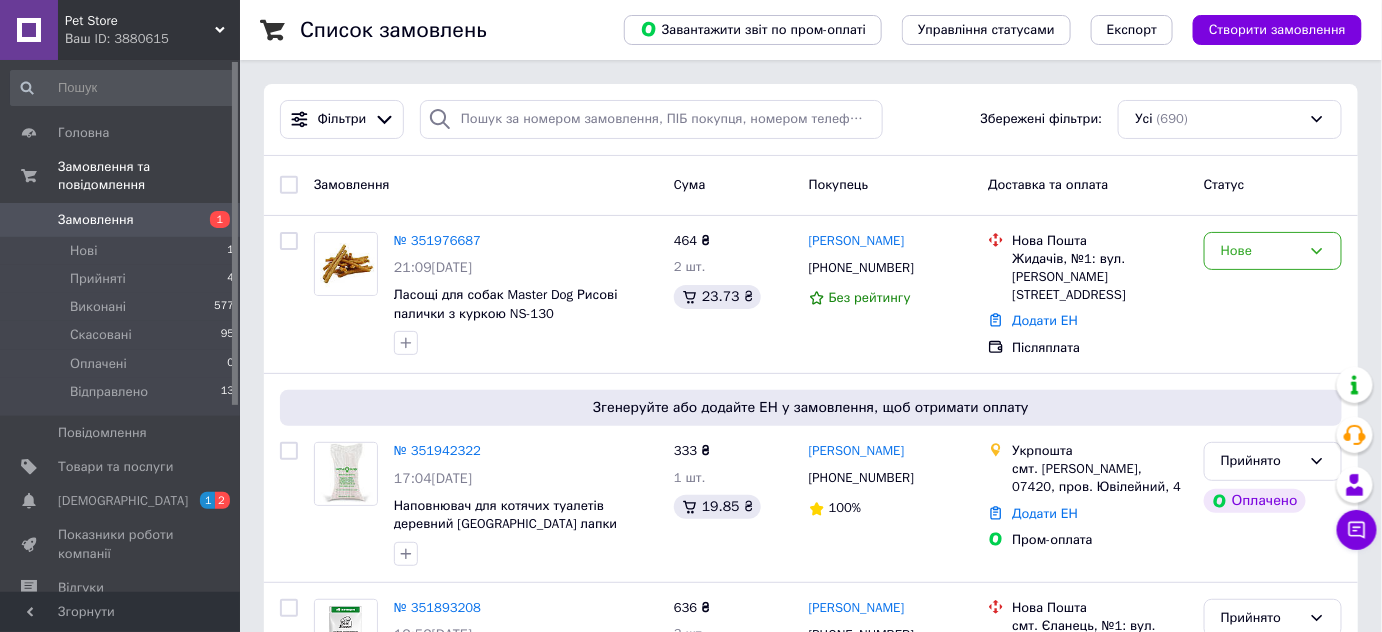 click on "Замовлення Cума Покупець Доставка та оплата Статус" at bounding box center (811, 186) 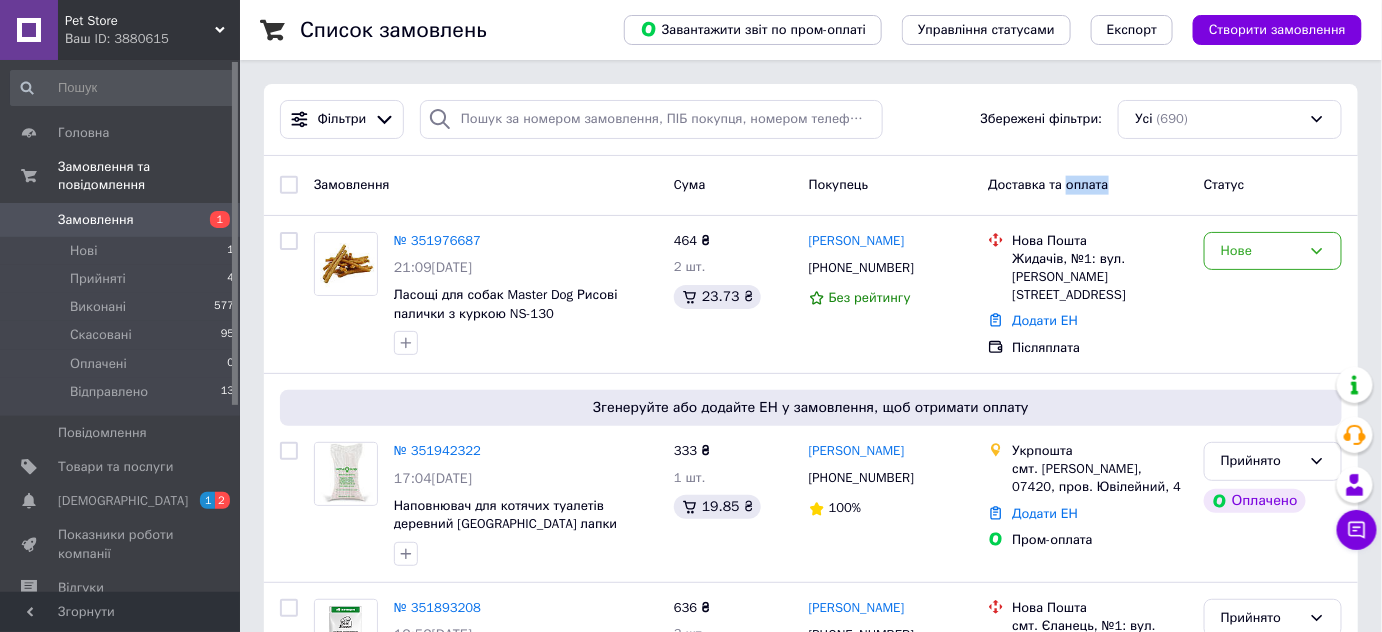 click on "Замовлення Cума Покупець Доставка та оплата Статус" at bounding box center [811, 186] 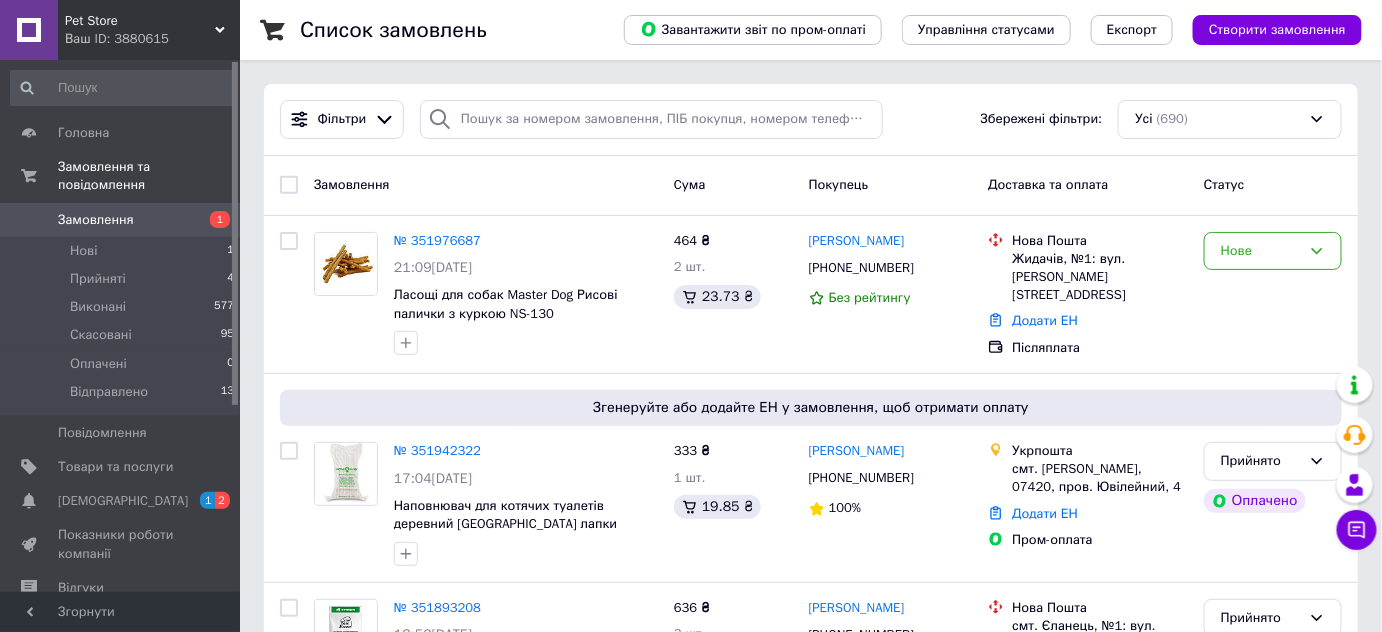 click on "Фільтри Збережені фільтри: Усі (690)" at bounding box center [811, 120] 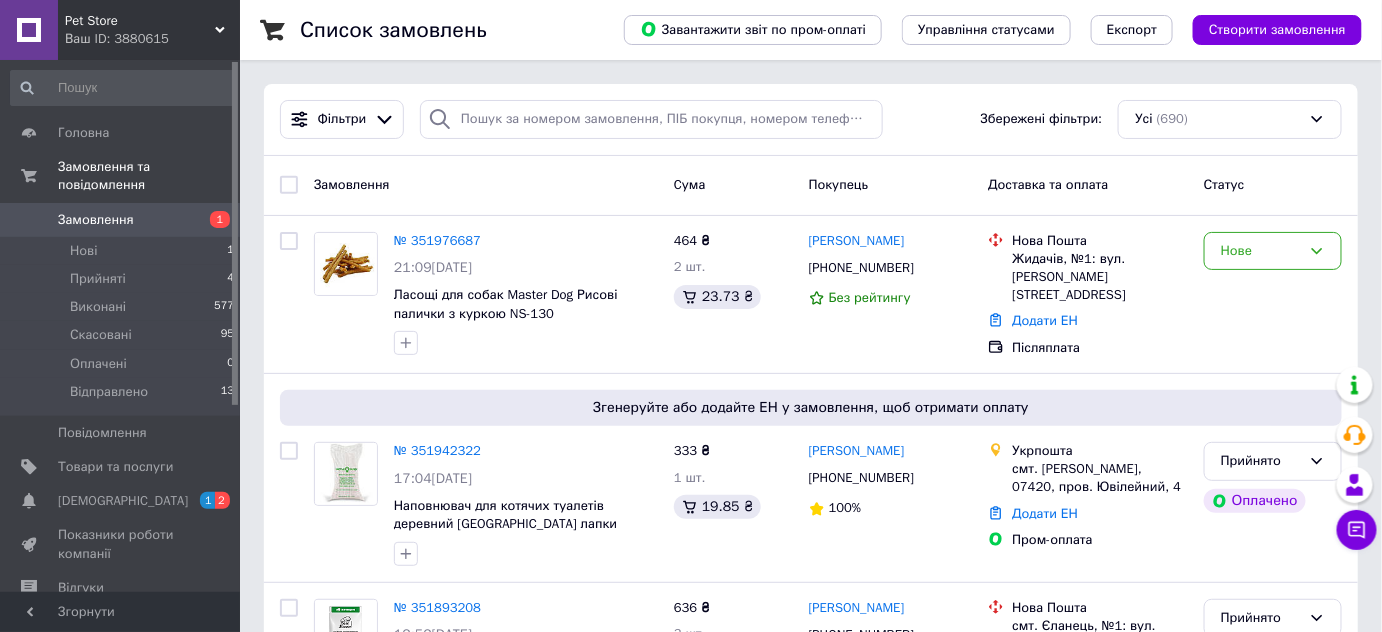 click on "Список замовлень   Завантажити звіт по пром-оплаті Управління статусами Експорт Створити замовлення Фільтри Збережені фільтри: Усі (690) Замовлення Cума Покупець Доставка та оплата Статус № 351976687 21:09[DATE] Ласощі для собак Master Dog Рисові палички з куркою NS-130 464 ₴ 2 шт. 23.73 ₴ [PERSON_NAME] [PHONE_NUMBER] Без рейтингу Нова Пошта Жидачів, №1: вул. [PERSON_NAME], 9 Додати ЕН Післяплата Нове Згенеруйте або додайте ЕН у замовлення, щоб отримати оплату № 351942322 17:04[DATE] Наповнювач для котячих туалетів деревний Чисті лапки Економ plus 20 кг (80 л) 333 ₴ 1 шт. 19.85 ₴ [PERSON_NAME] 100% 100%" at bounding box center [811, 2259] 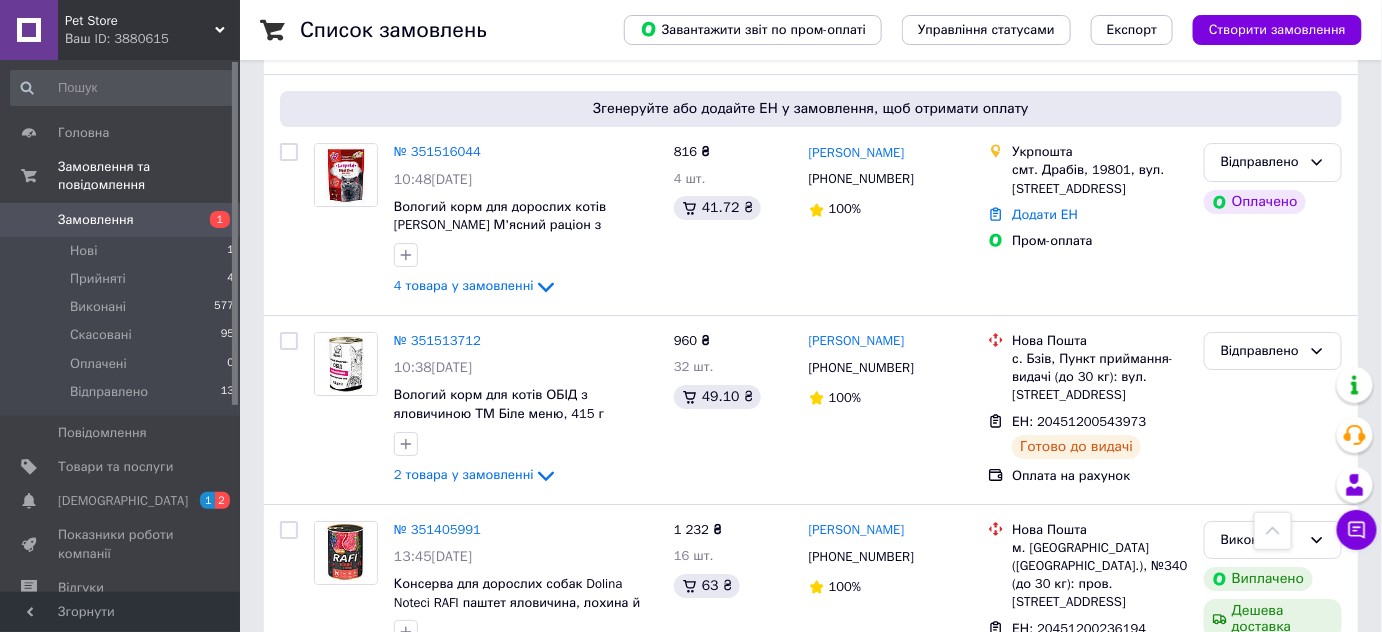 scroll, scrollTop: 2272, scrollLeft: 0, axis: vertical 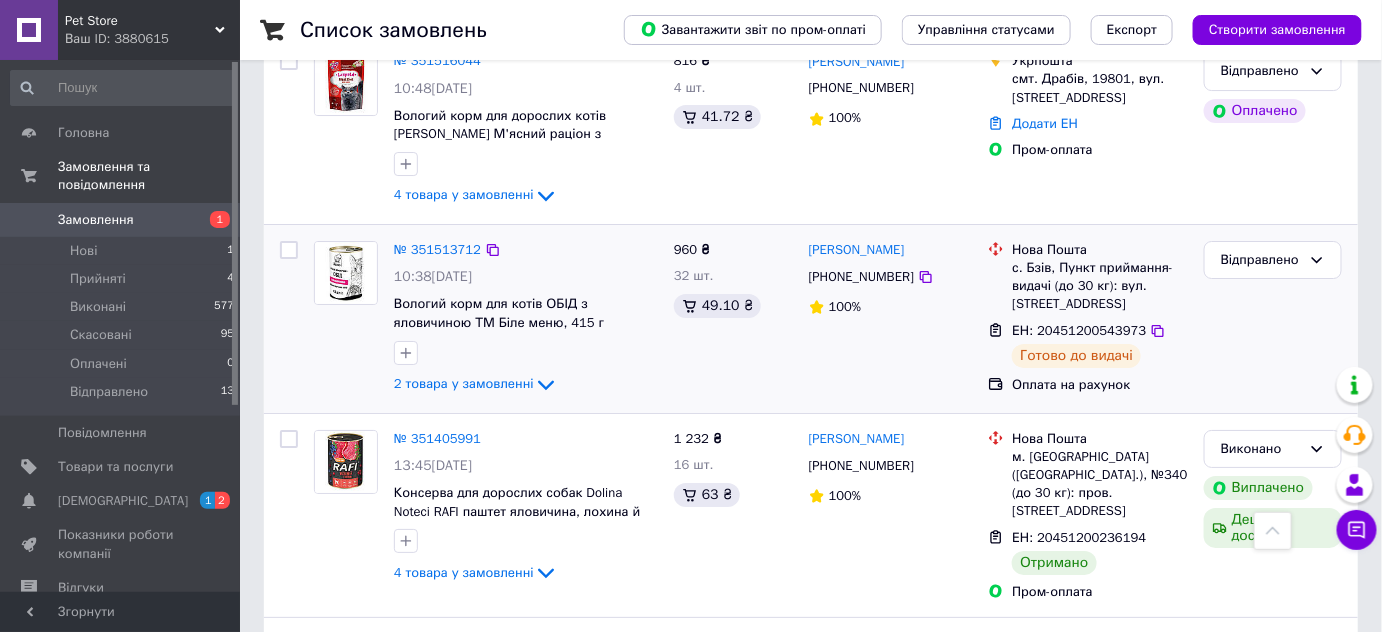 click on "[PERSON_NAME] [PHONE_NUMBER] 100%" at bounding box center [891, 319] 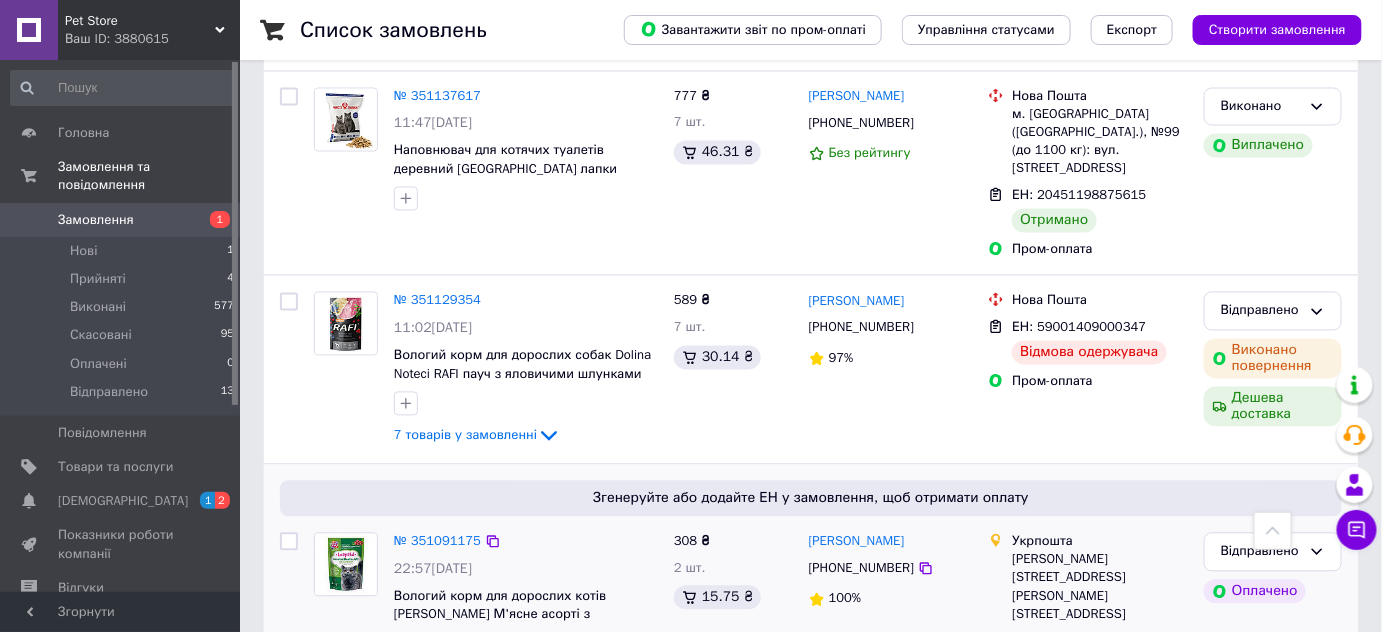 scroll, scrollTop: 3757, scrollLeft: 0, axis: vertical 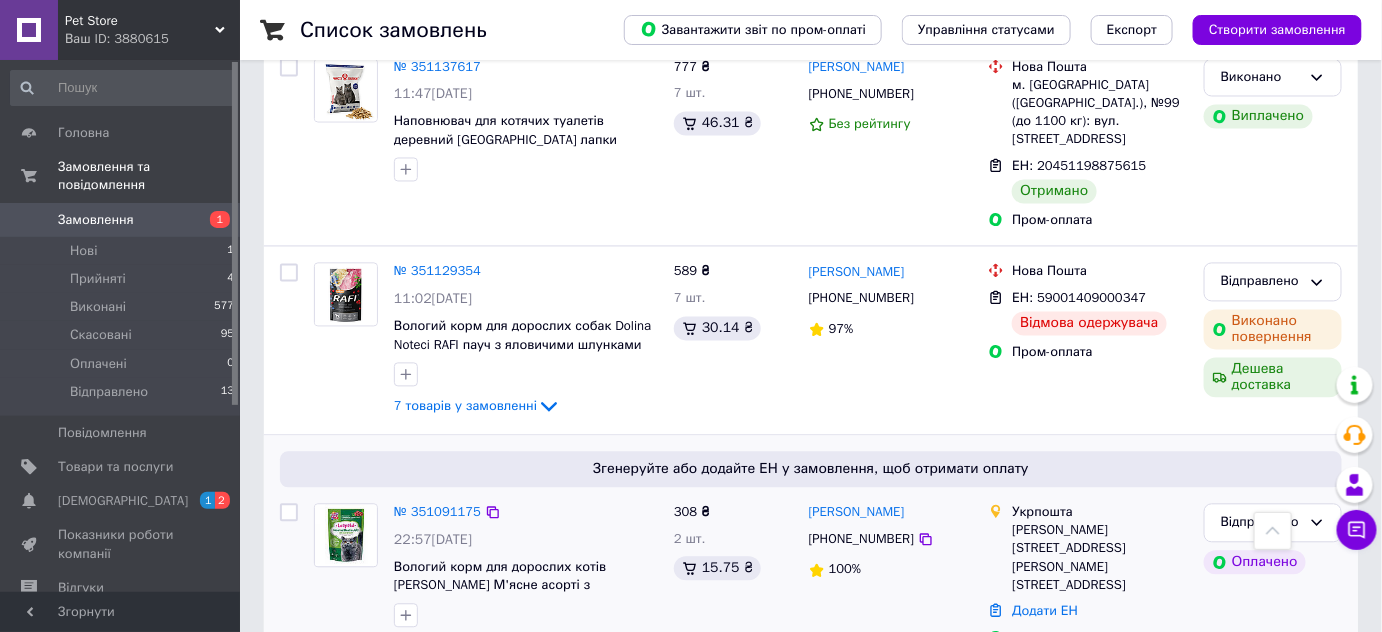 click 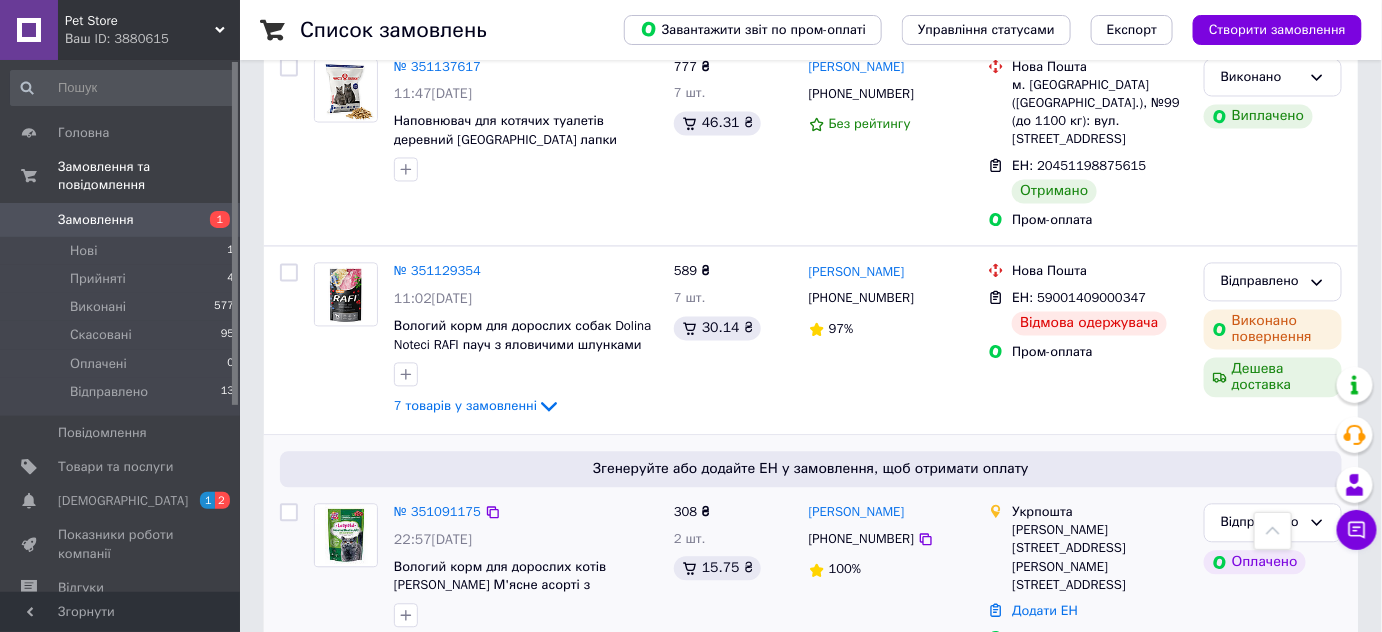 click 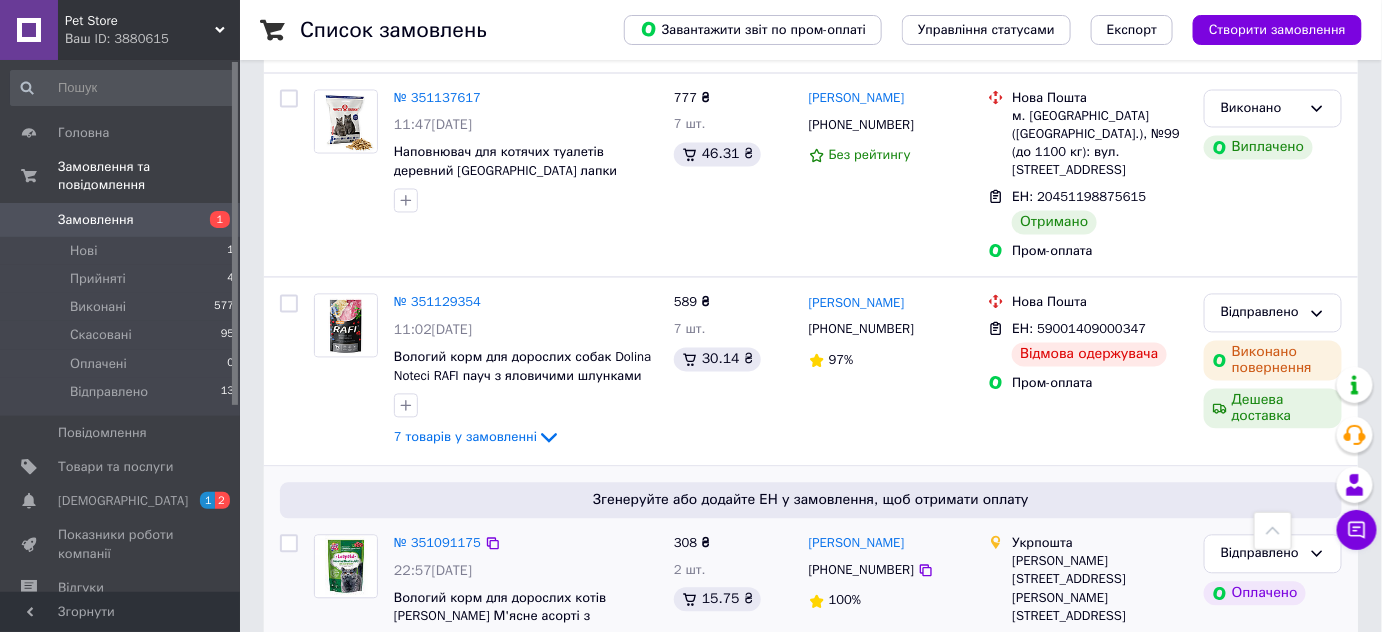 scroll, scrollTop: 3757, scrollLeft: 0, axis: vertical 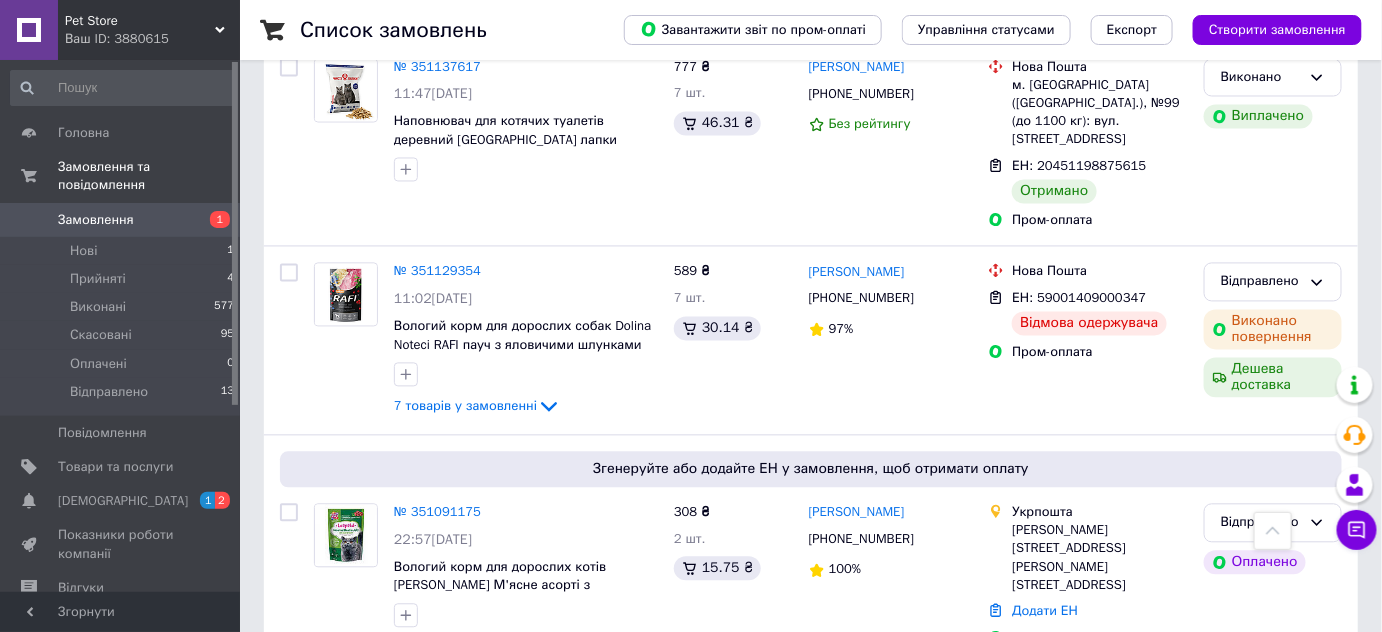 click on "2" at bounding box center [327, 721] 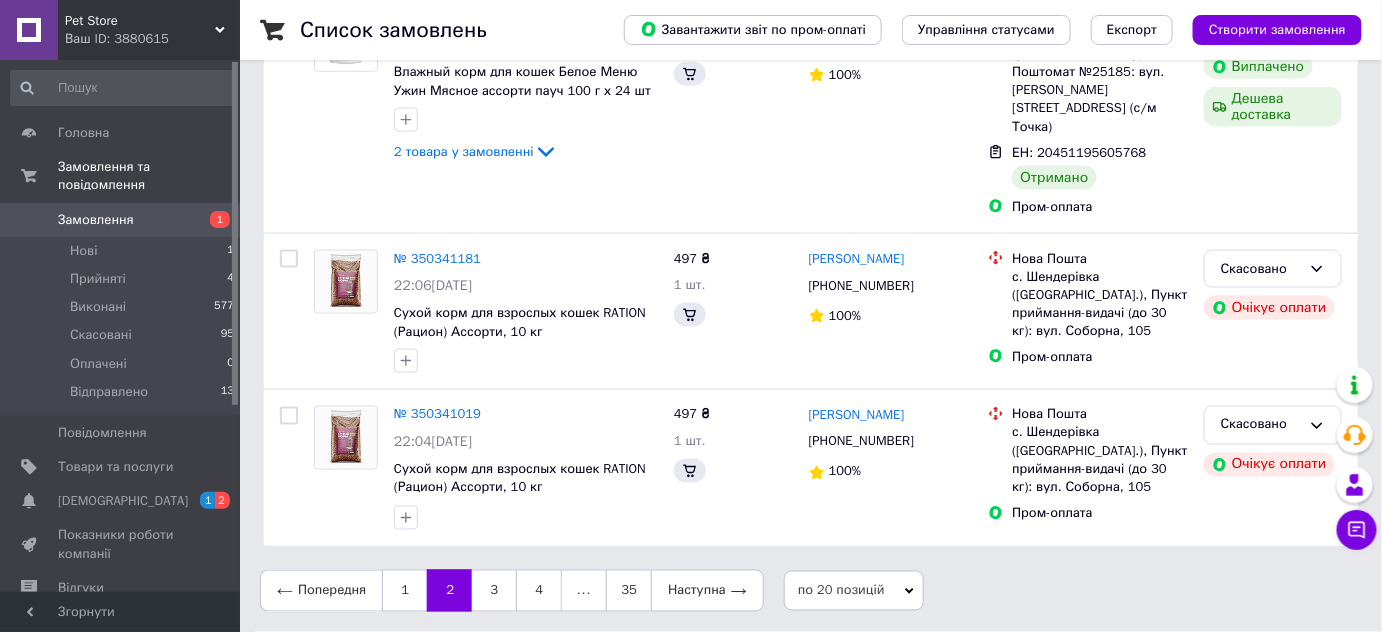 scroll, scrollTop: 0, scrollLeft: 0, axis: both 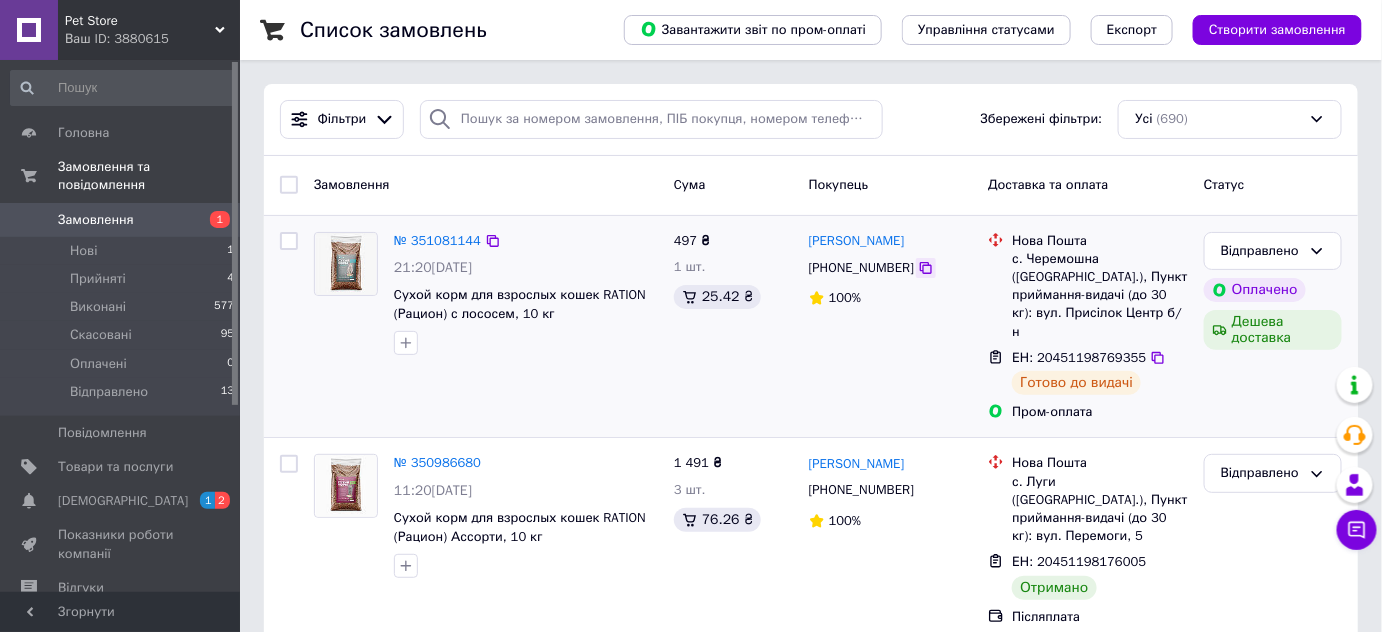 click 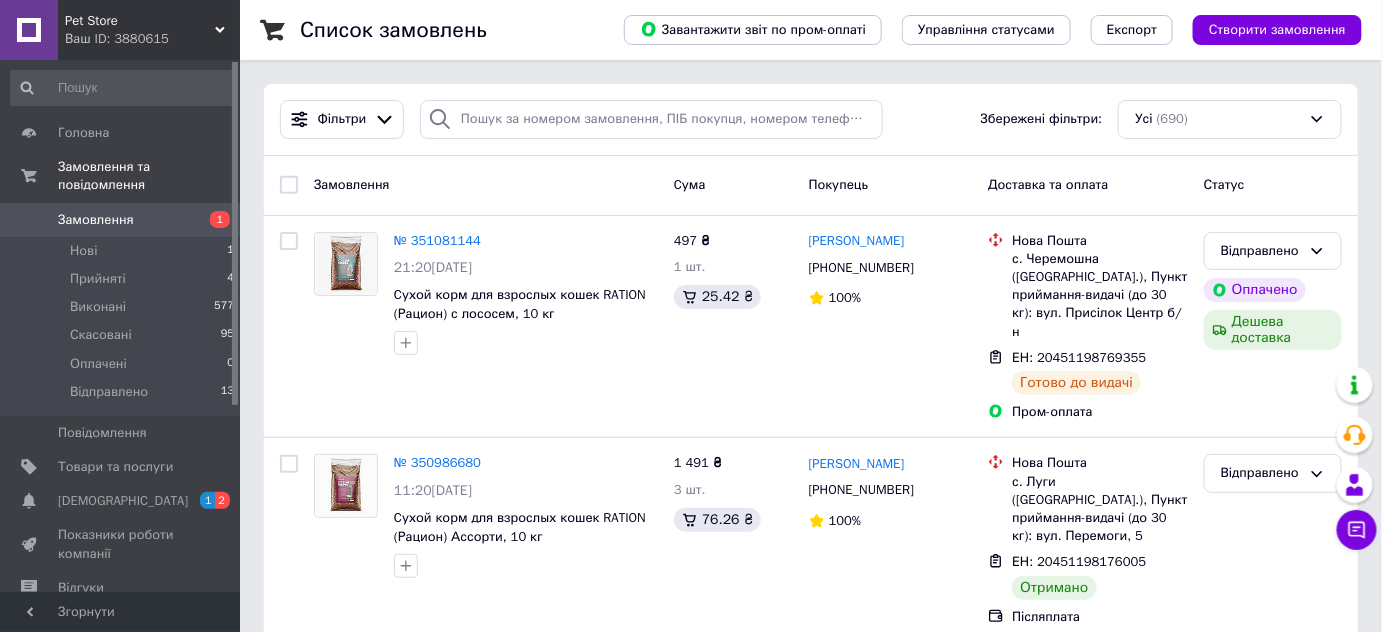 click on "№ 351081144" at bounding box center (437, 240) 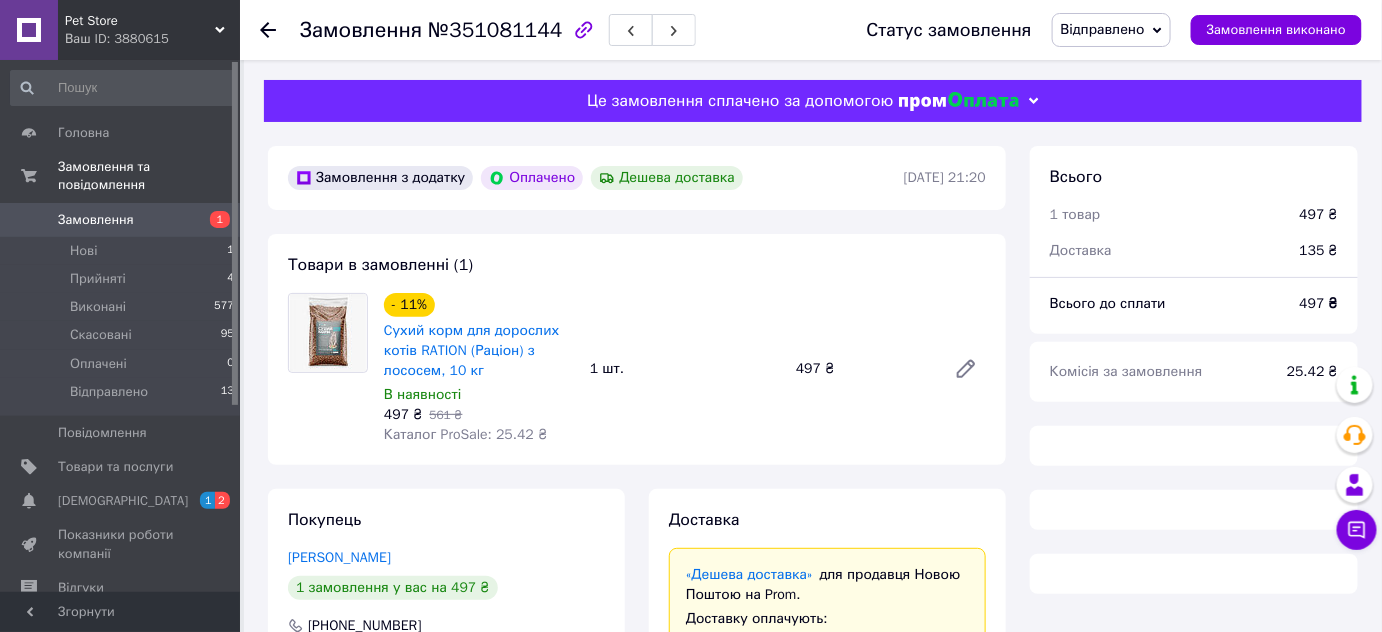scroll, scrollTop: 363, scrollLeft: 0, axis: vertical 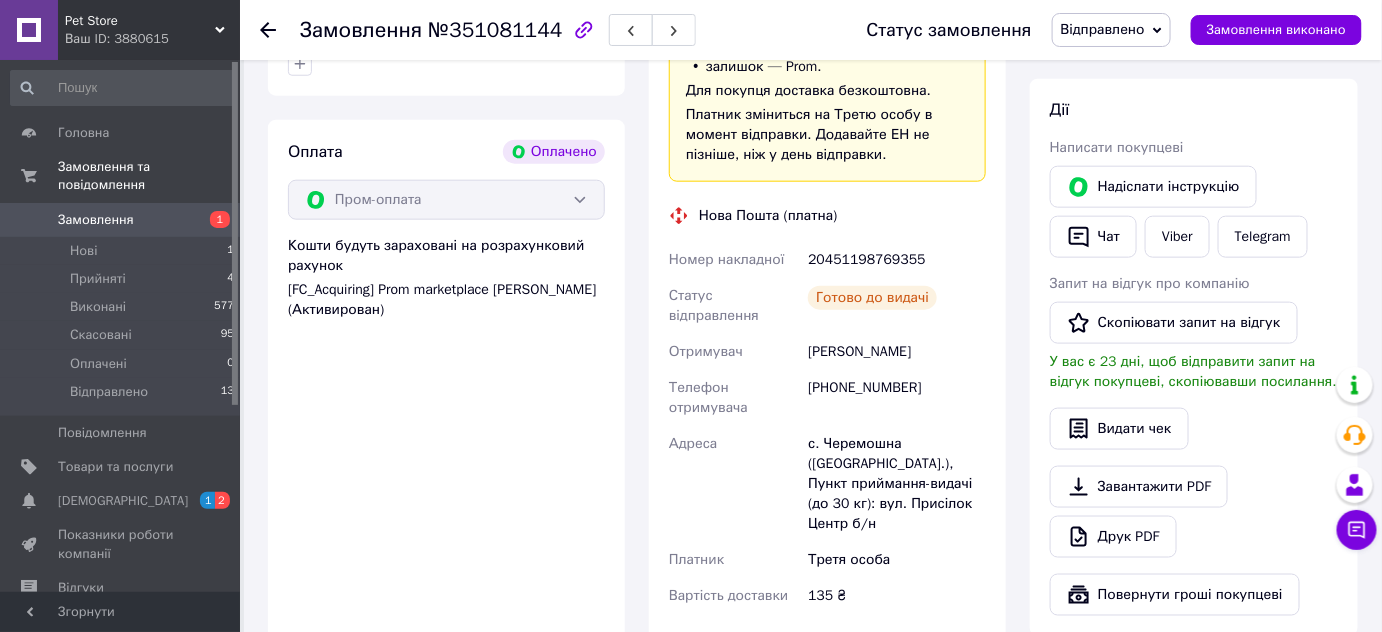 click on "Доставка «Дешева доставка»   для продавця [GEOGRAPHIC_DATA] на Prom. Доставку оплачують: 30 ₴   — продавець , при замовленні від 700 ₴, коли воно отримане покупцем (списуються з Балансу); залишок — Prom. Для покупця доставка безкоштовна. Платник зміниться на Третю особу в момент відправки. Додавайте ЕН не пізніше, ніж у день відправки. Нова Пошта (платна) Номер накладної 20451198769355 Статус відправлення Готово до видачі Отримувач рыбий [PERSON_NAME] Телефон отримувача [PHONE_NUMBER] Адреса с. Черемошна ([GEOGRAPHIC_DATA].), Пункт приймання-видачі (до 30 кг): вул. Присілок Центр б/н 497 <" at bounding box center (827, 251) 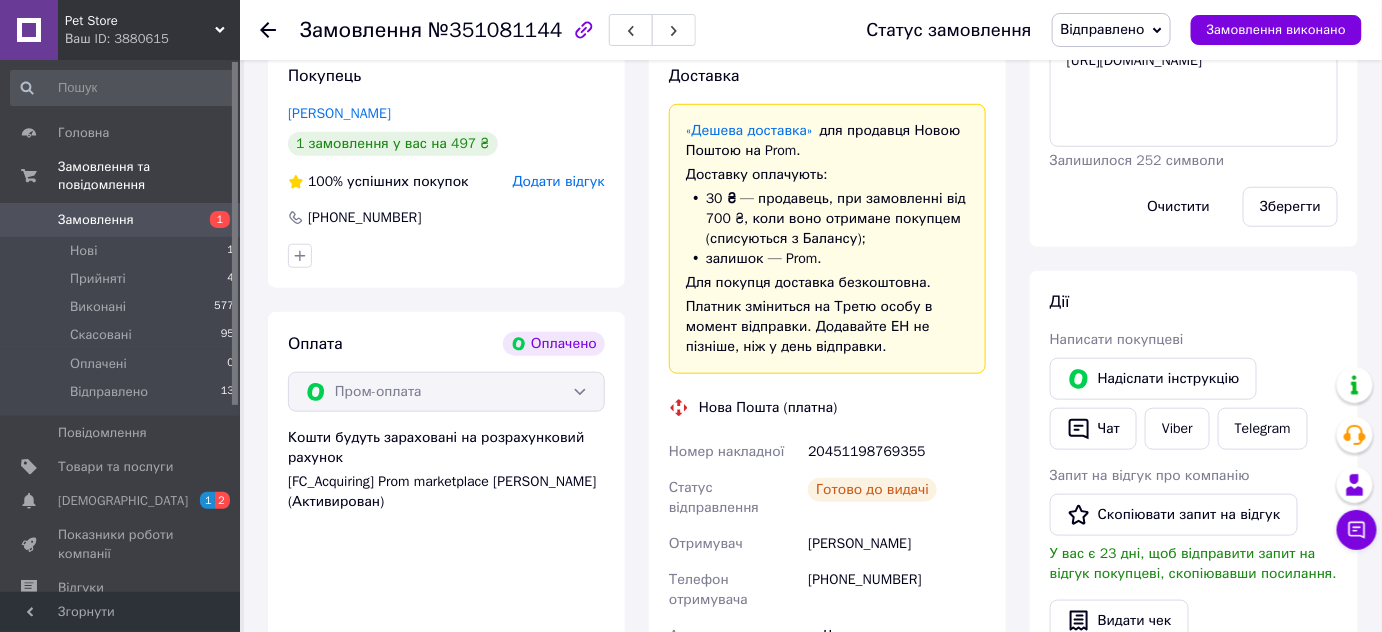 scroll, scrollTop: 727, scrollLeft: 0, axis: vertical 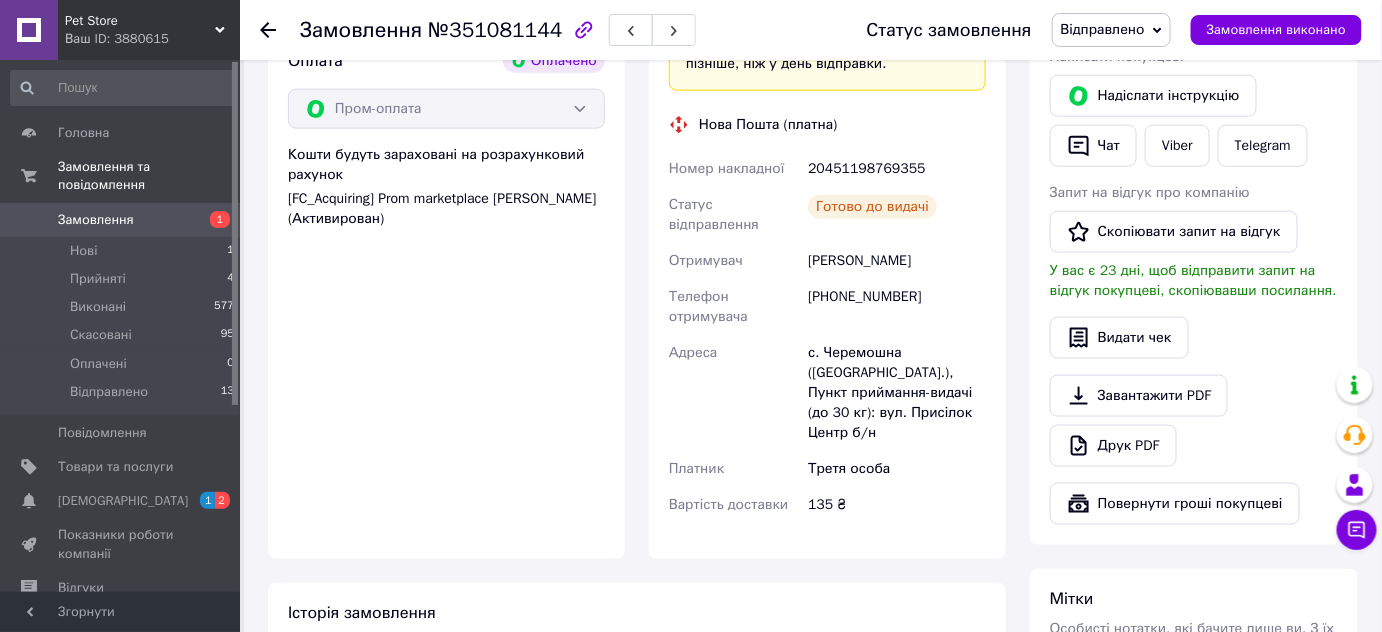 click on "Оплата Оплачено Пром-оплата Кошти будуть зараховані на розрахунковий рахунок [FC_Acquiring] Prom marketplace [PERSON_NAME] (Активирован)" at bounding box center (446, 294) 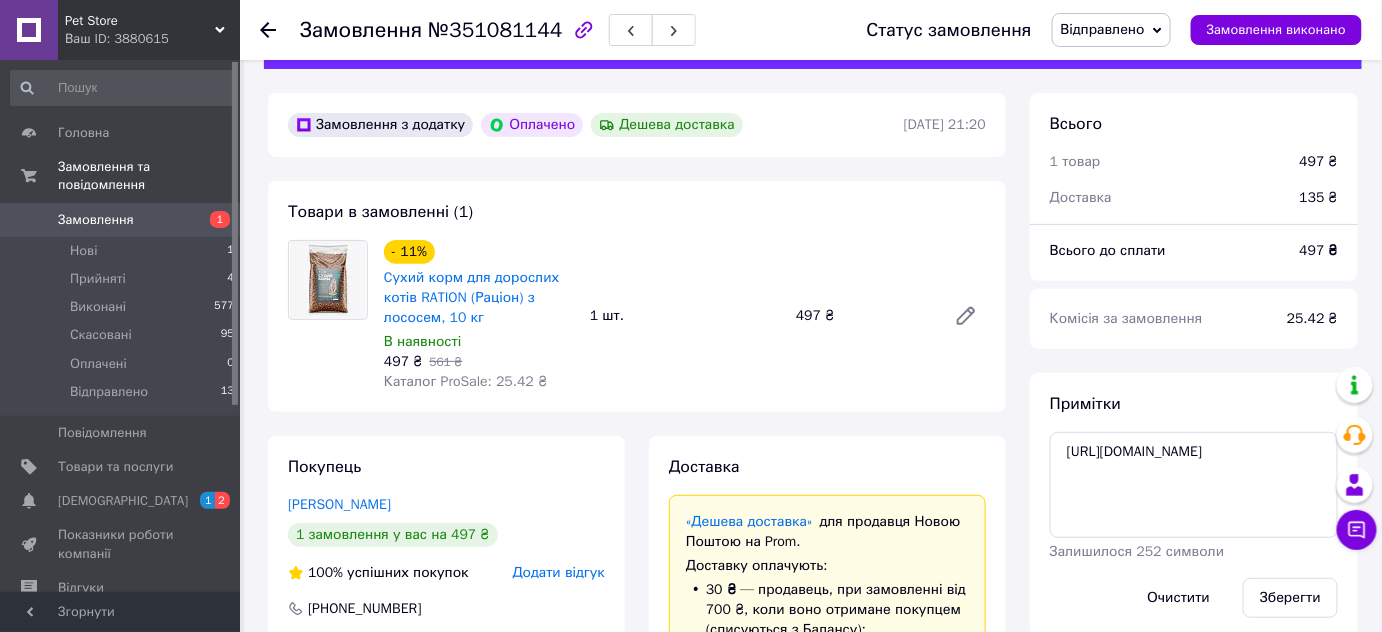 scroll, scrollTop: 0, scrollLeft: 0, axis: both 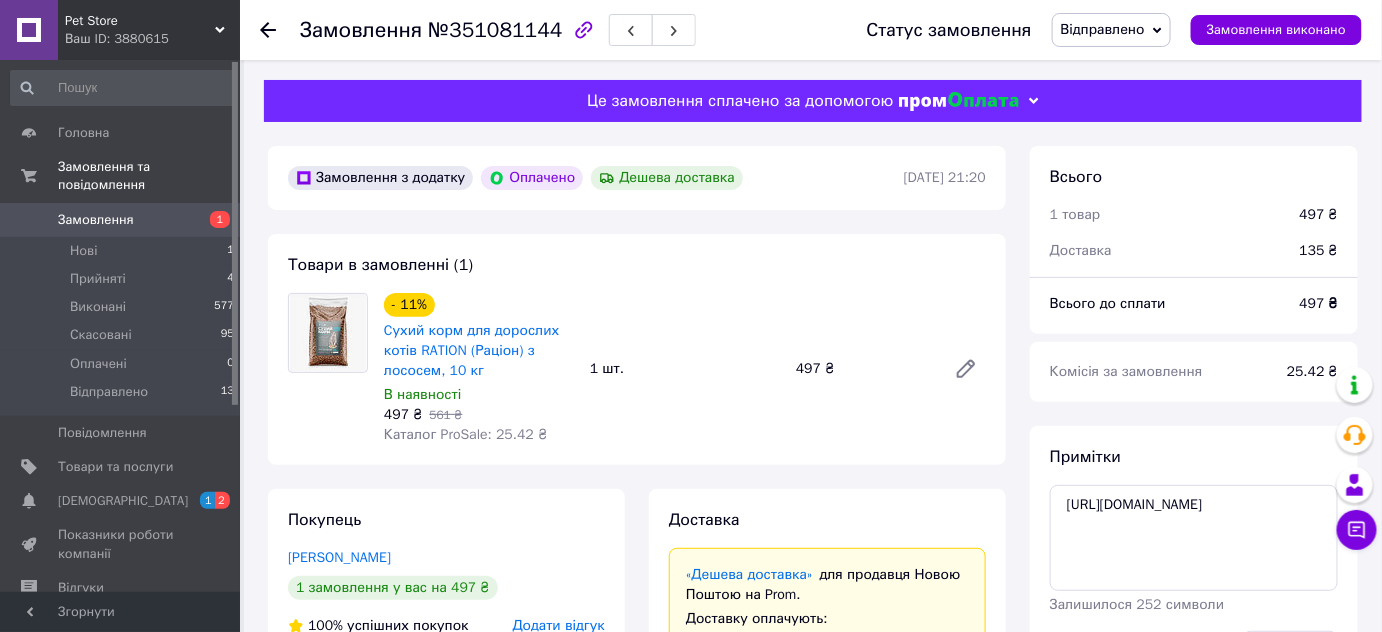 click on "Замовлення 1" at bounding box center (123, 220) 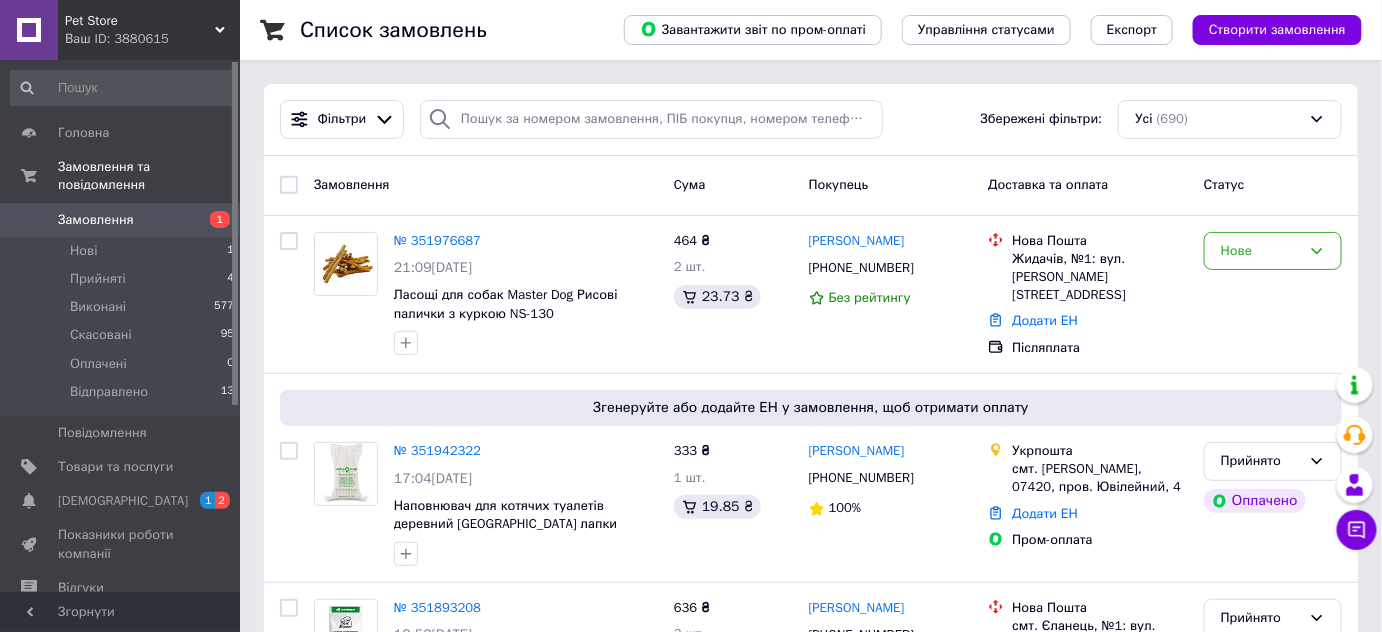 click on "Замовлення" at bounding box center [486, 185] 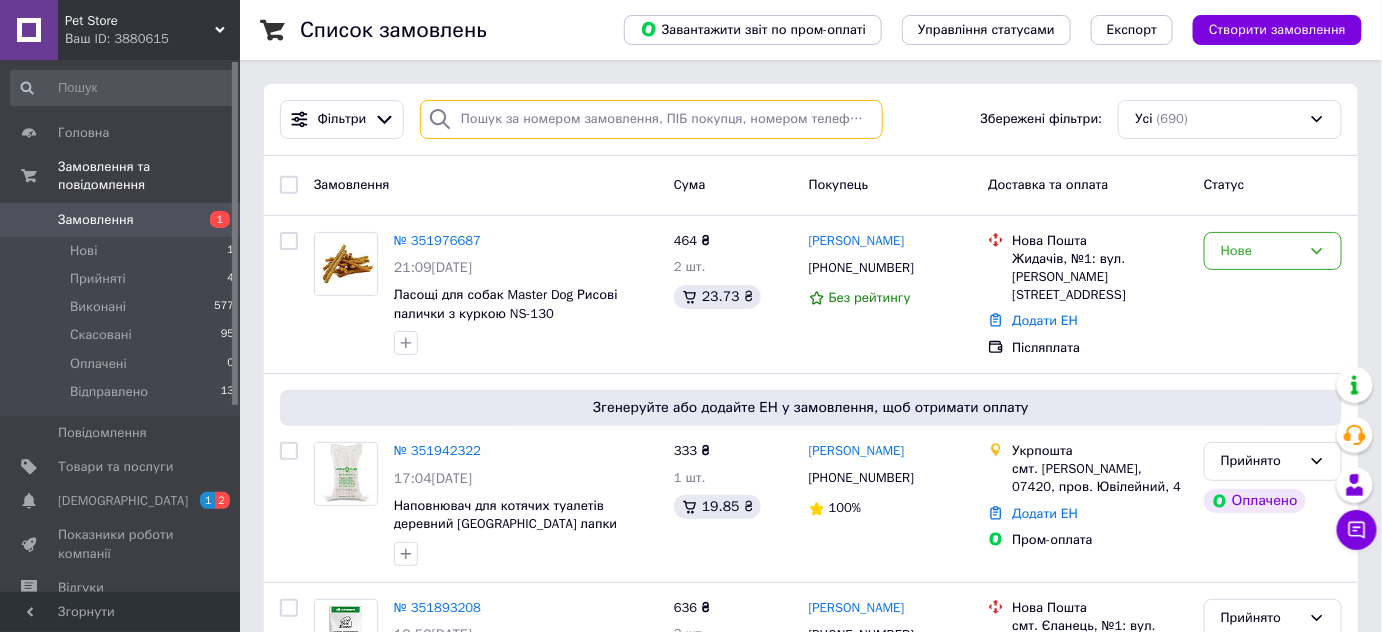 click at bounding box center (651, 119) 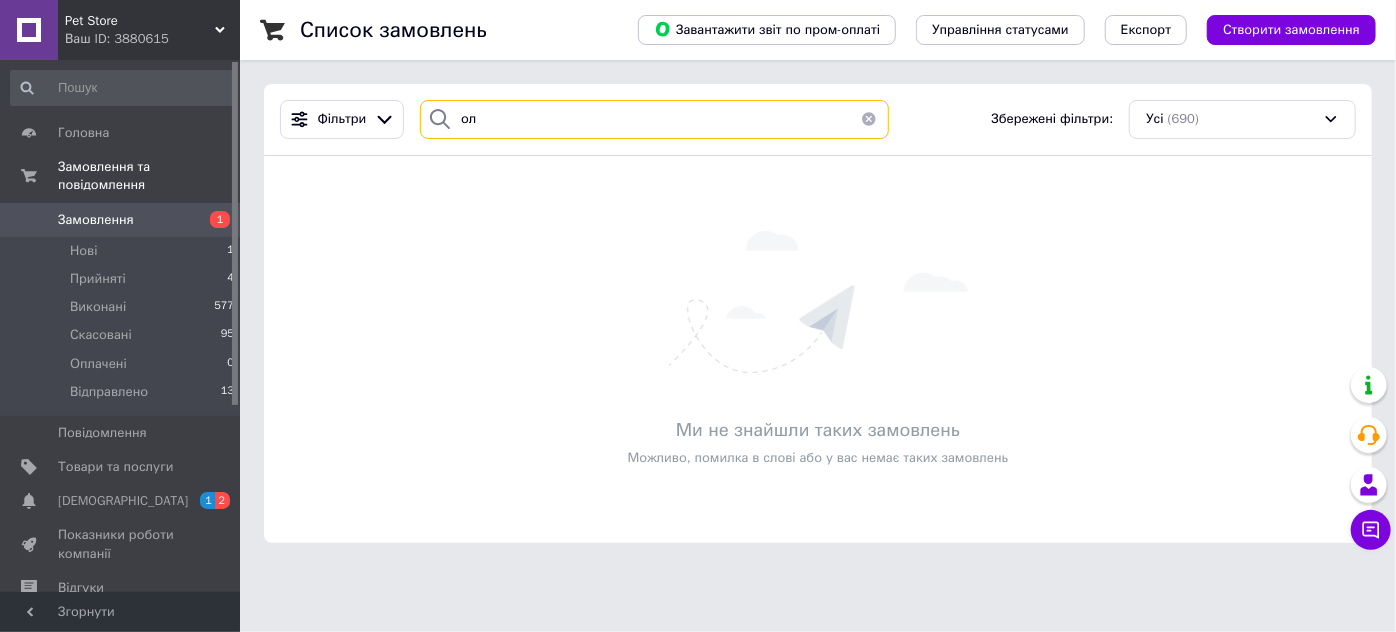 type on "о" 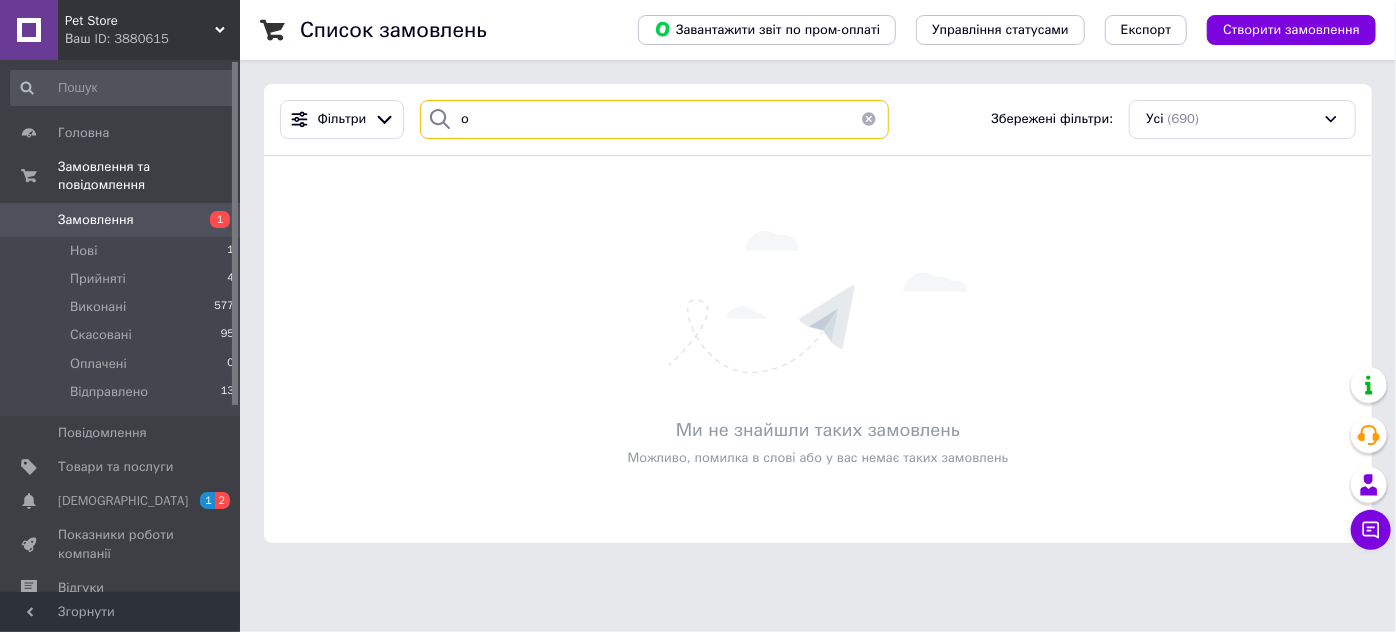type 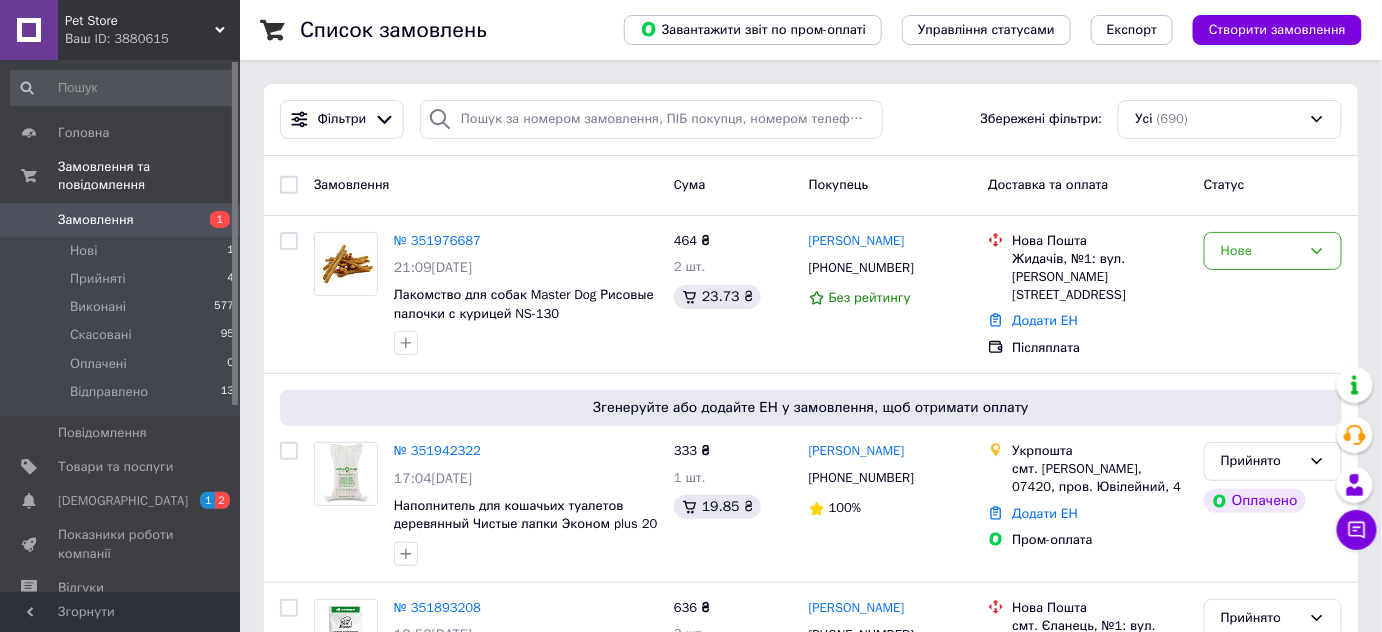 click on "Замовлення" at bounding box center (486, 185) 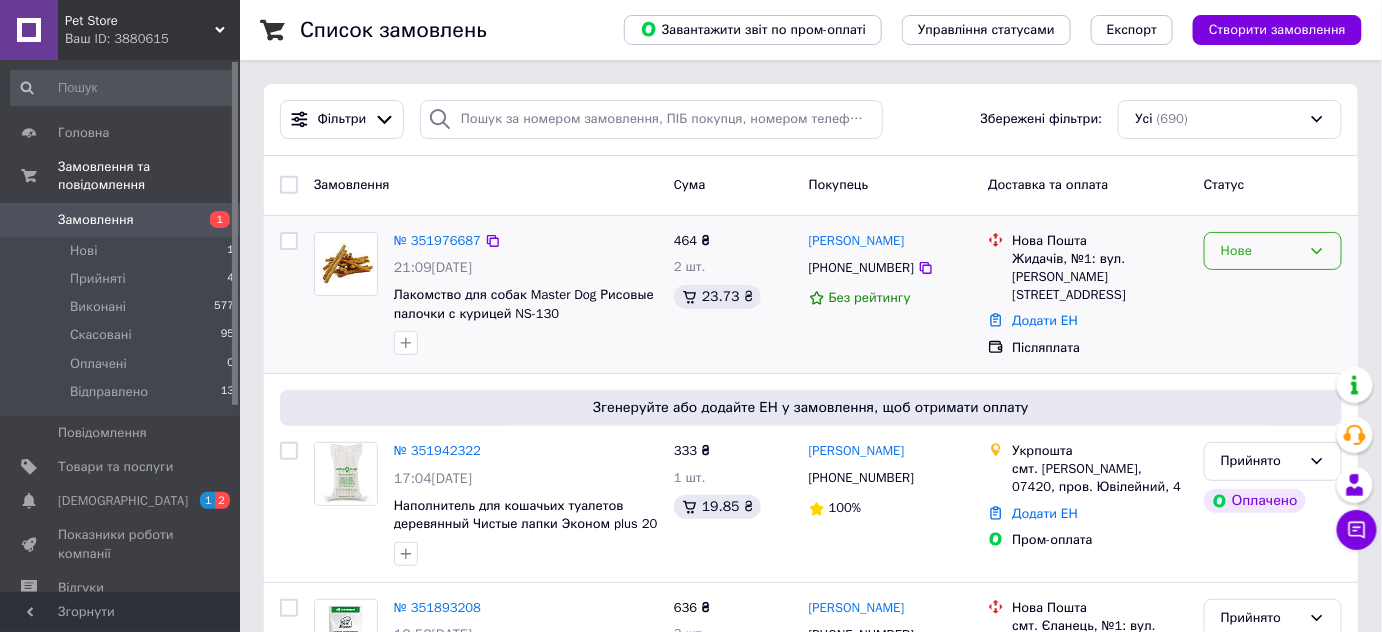 click on "Нове" at bounding box center [1273, 251] 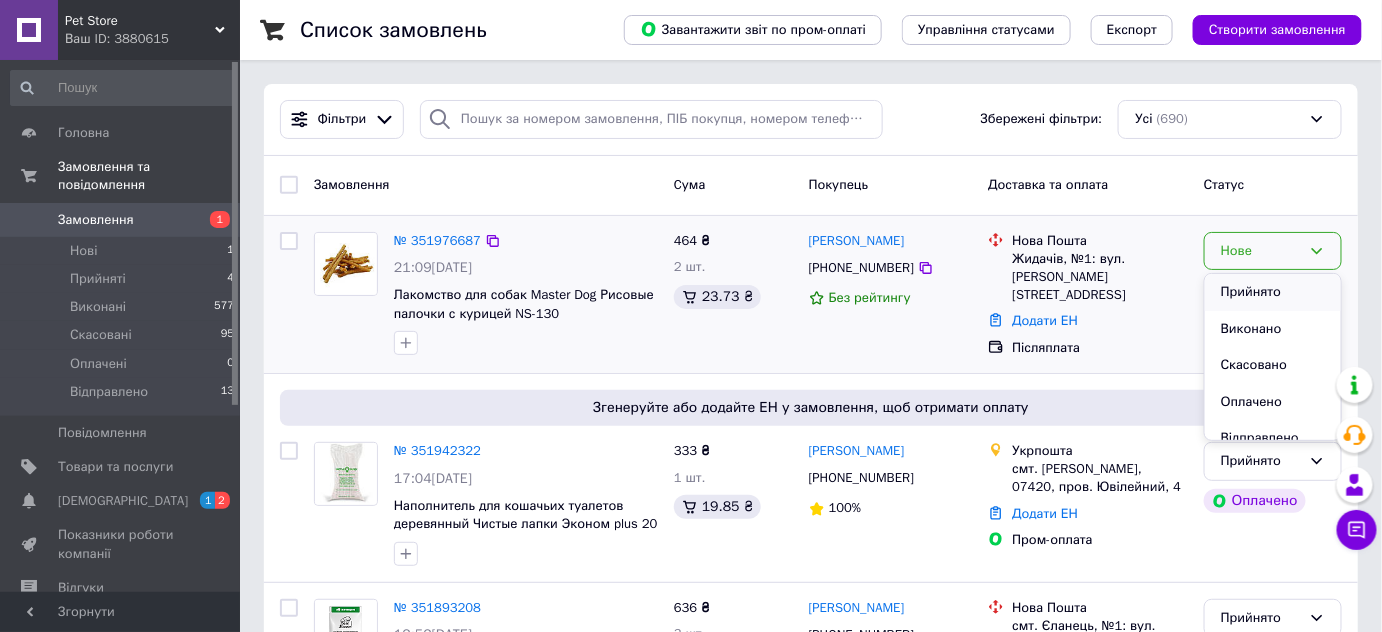 click on "Прийнято" at bounding box center [1273, 292] 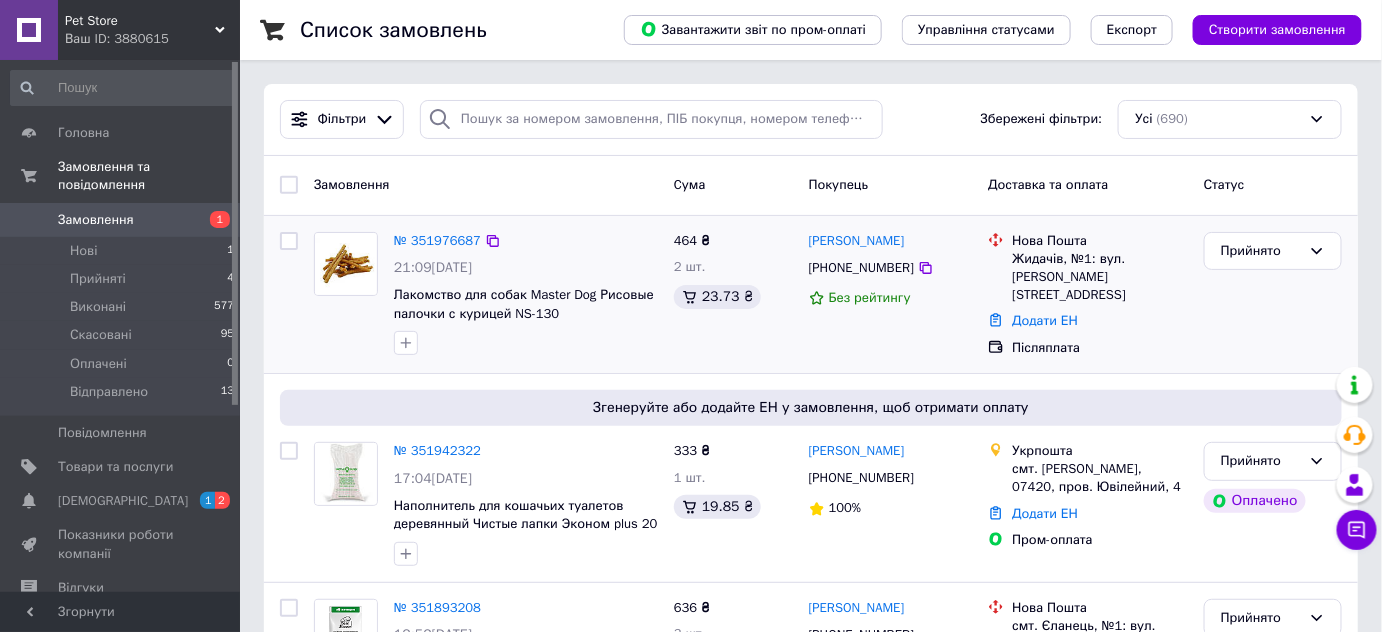click on "Замовлення" at bounding box center (486, 185) 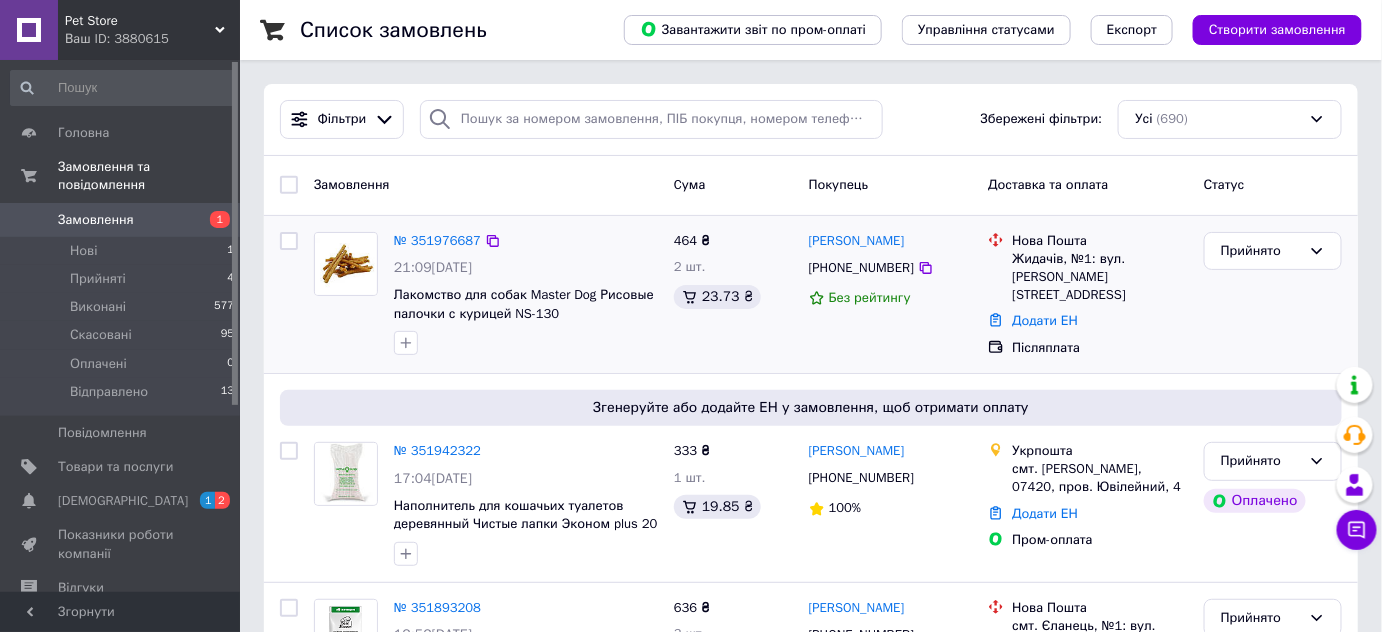 click on "Замовлення" at bounding box center [486, 185] 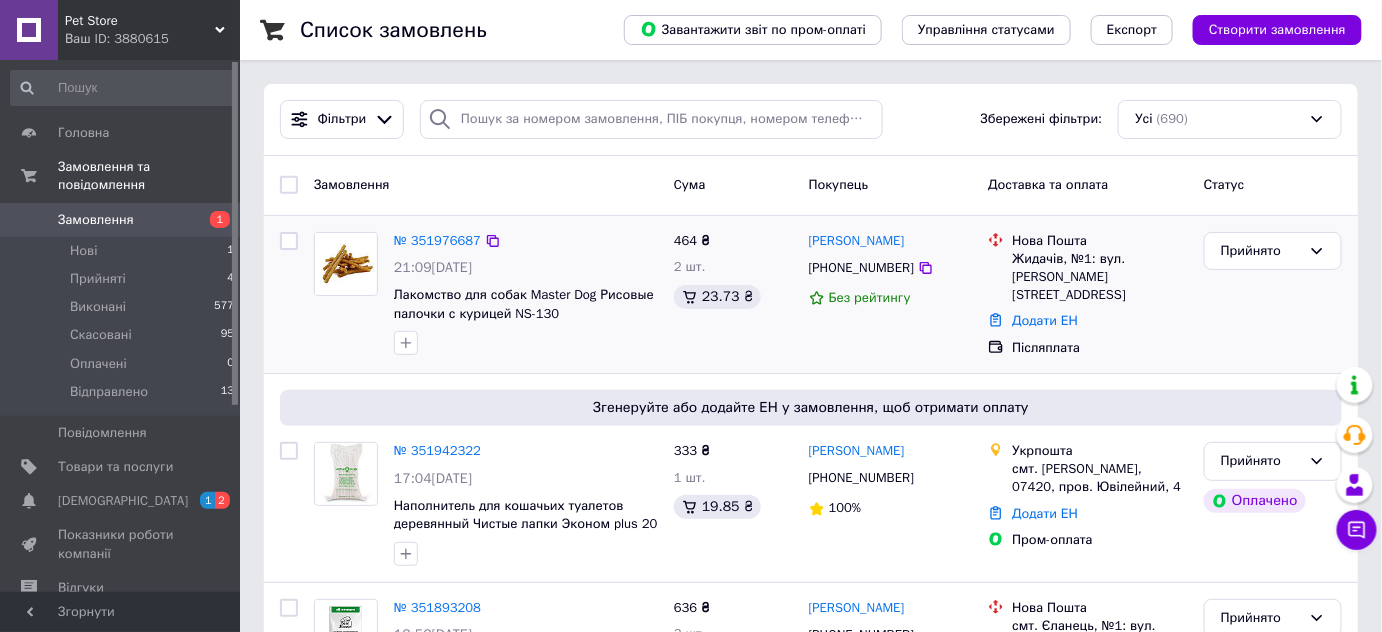 click on "Замовлення" at bounding box center [486, 185] 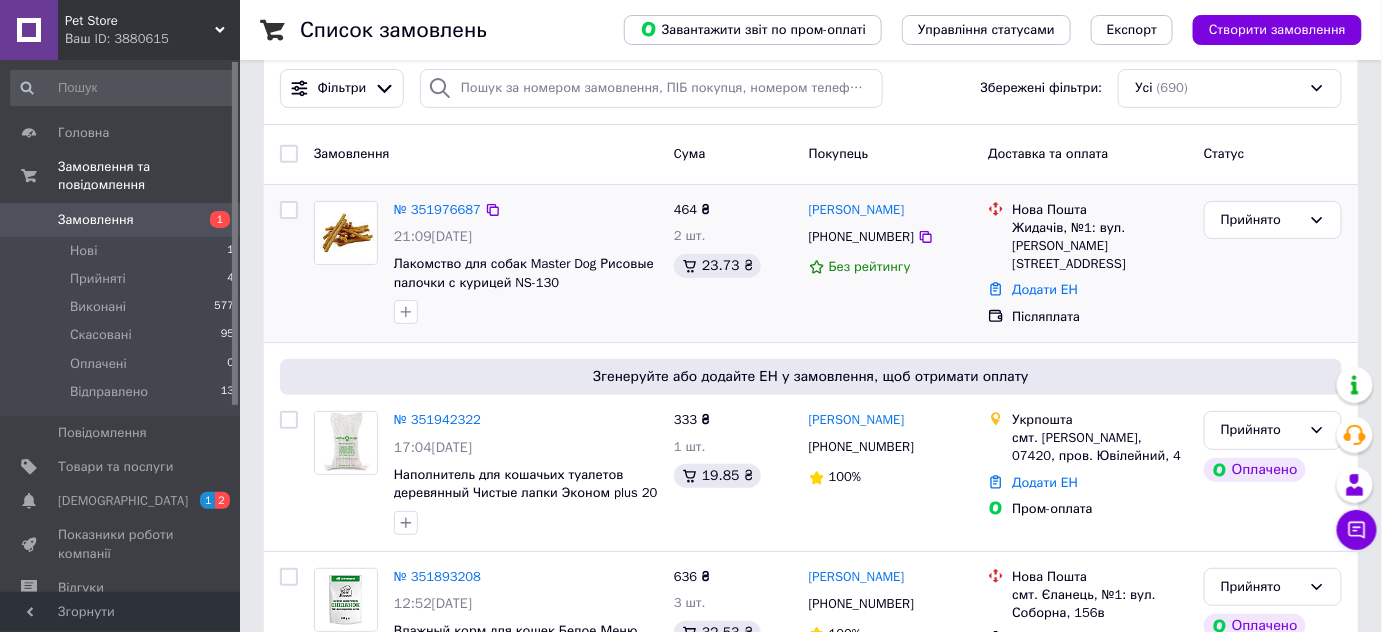 scroll, scrollTop: 0, scrollLeft: 0, axis: both 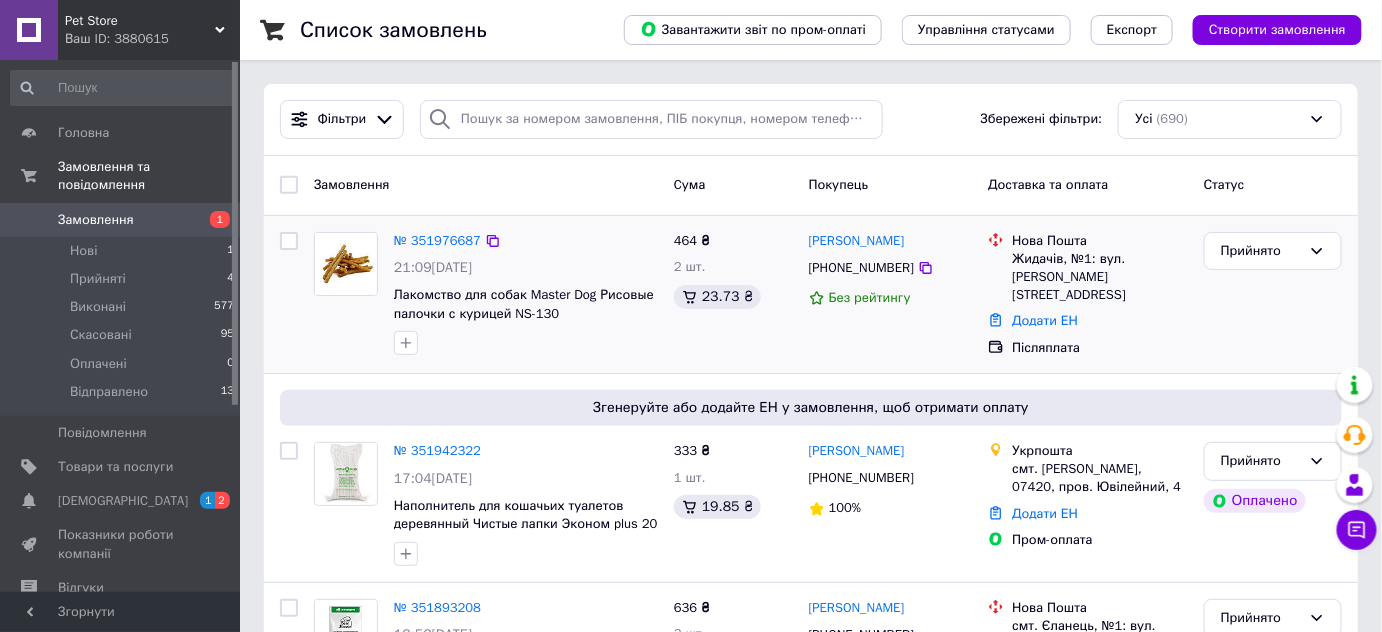 click on "Список замовлень" at bounding box center (442, 30) 